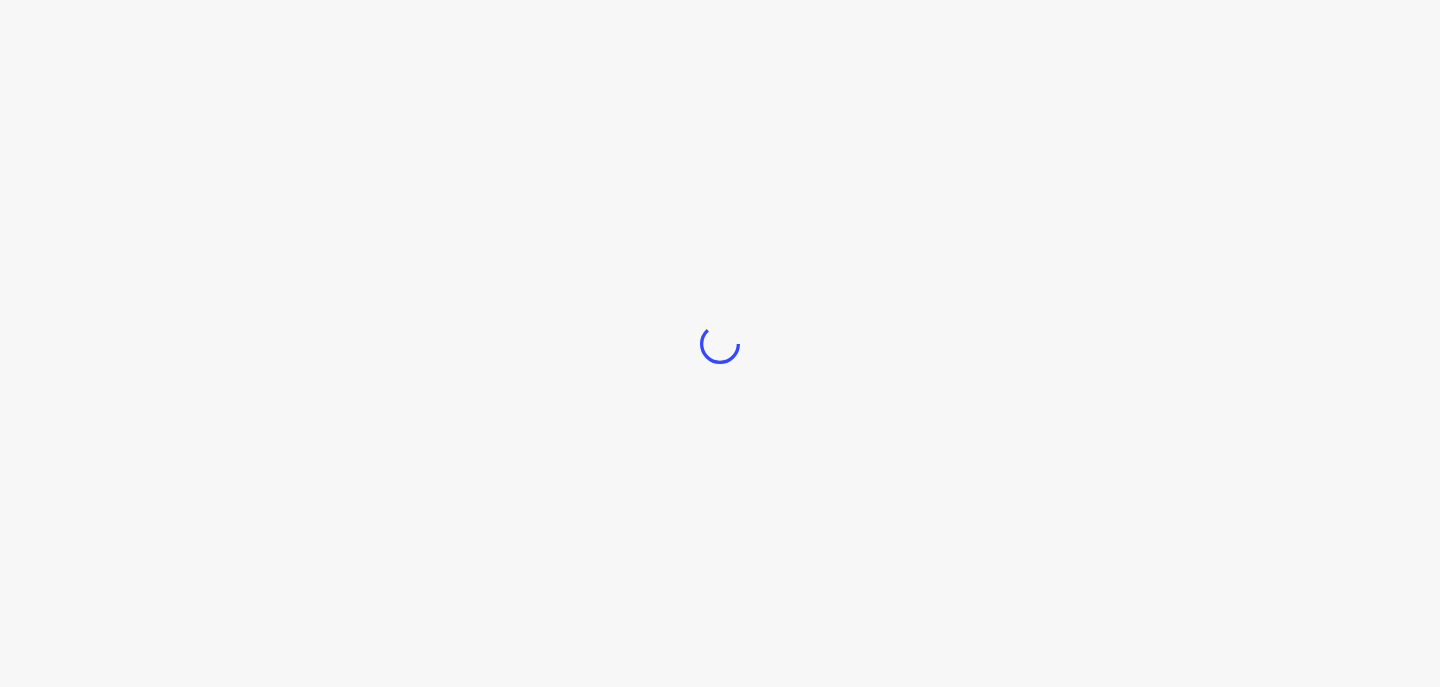 scroll, scrollTop: 0, scrollLeft: 0, axis: both 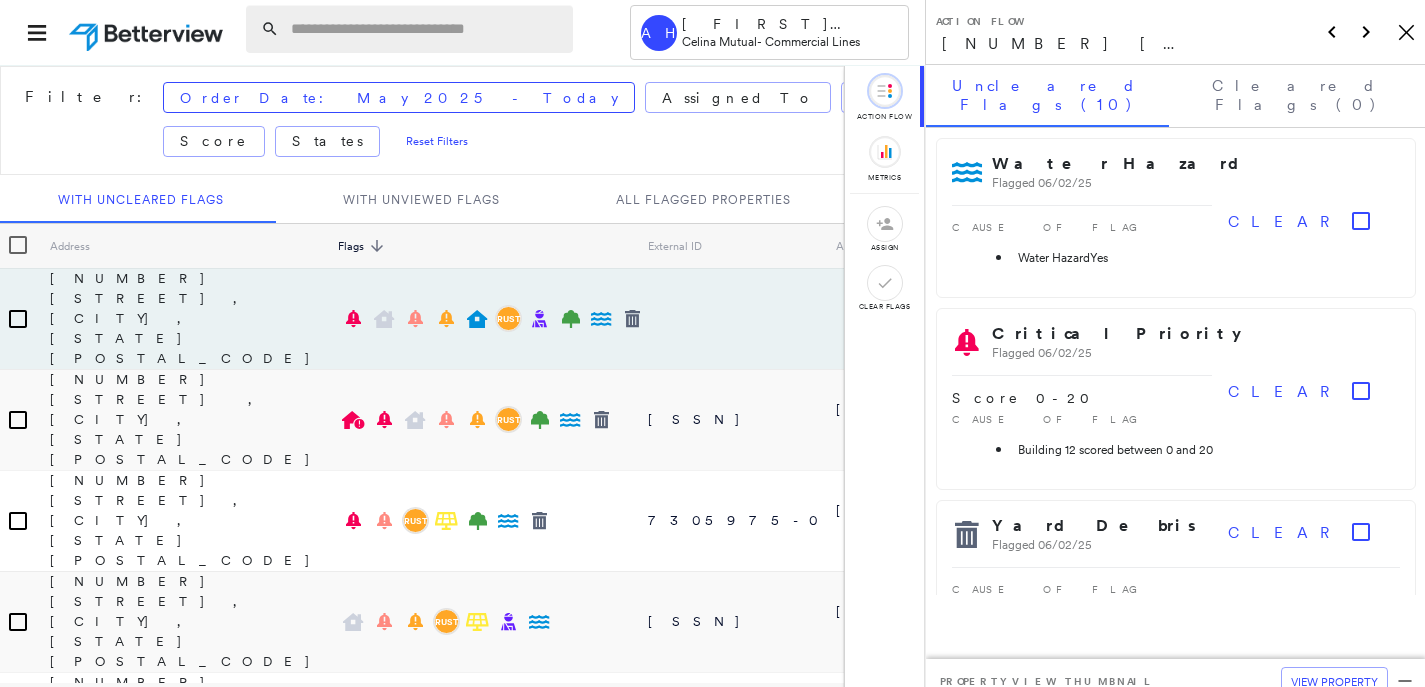click at bounding box center [426, 29] 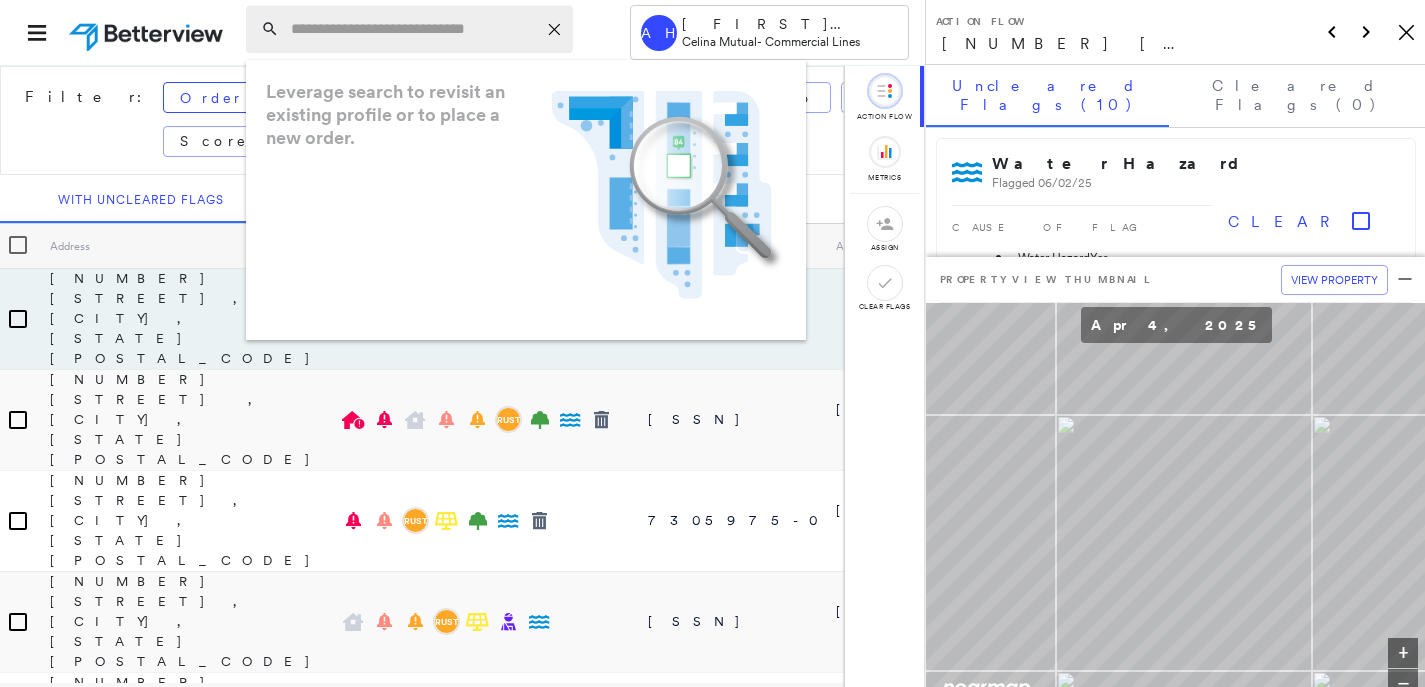 click at bounding box center [413, 29] 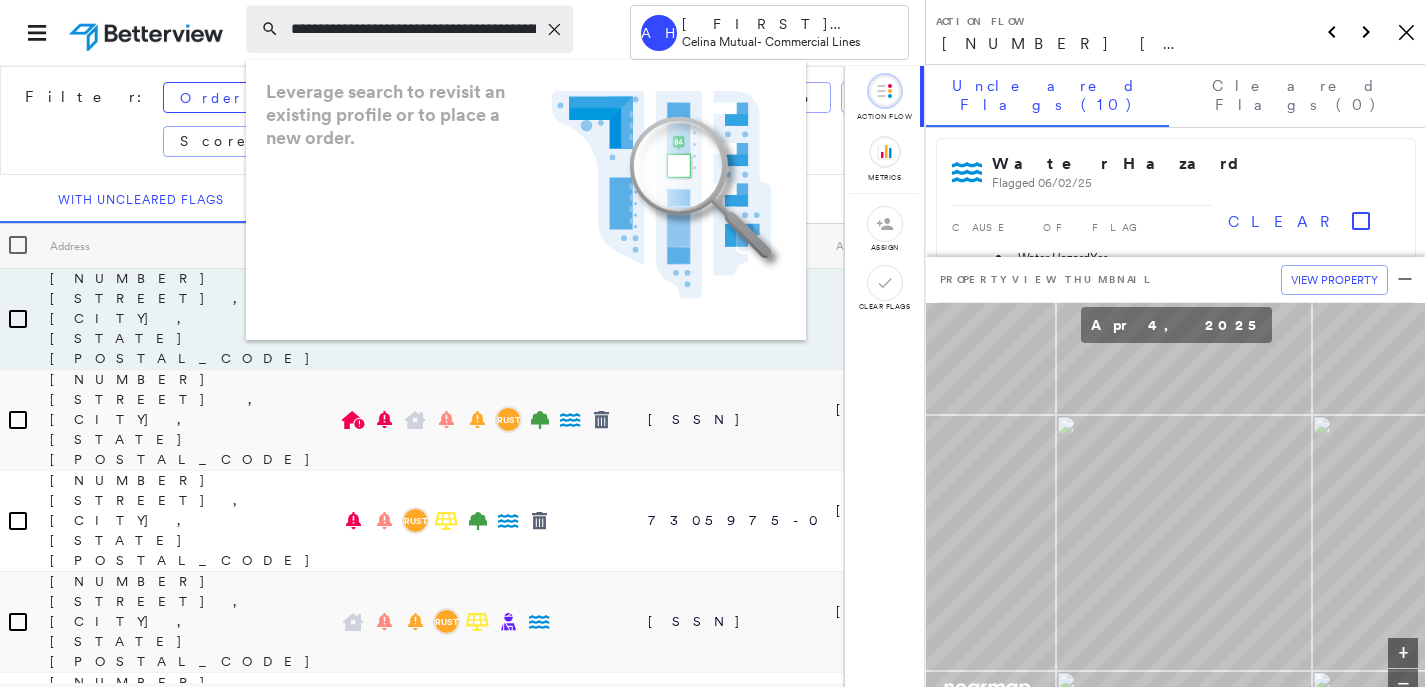 scroll, scrollTop: 0, scrollLeft: 115, axis: horizontal 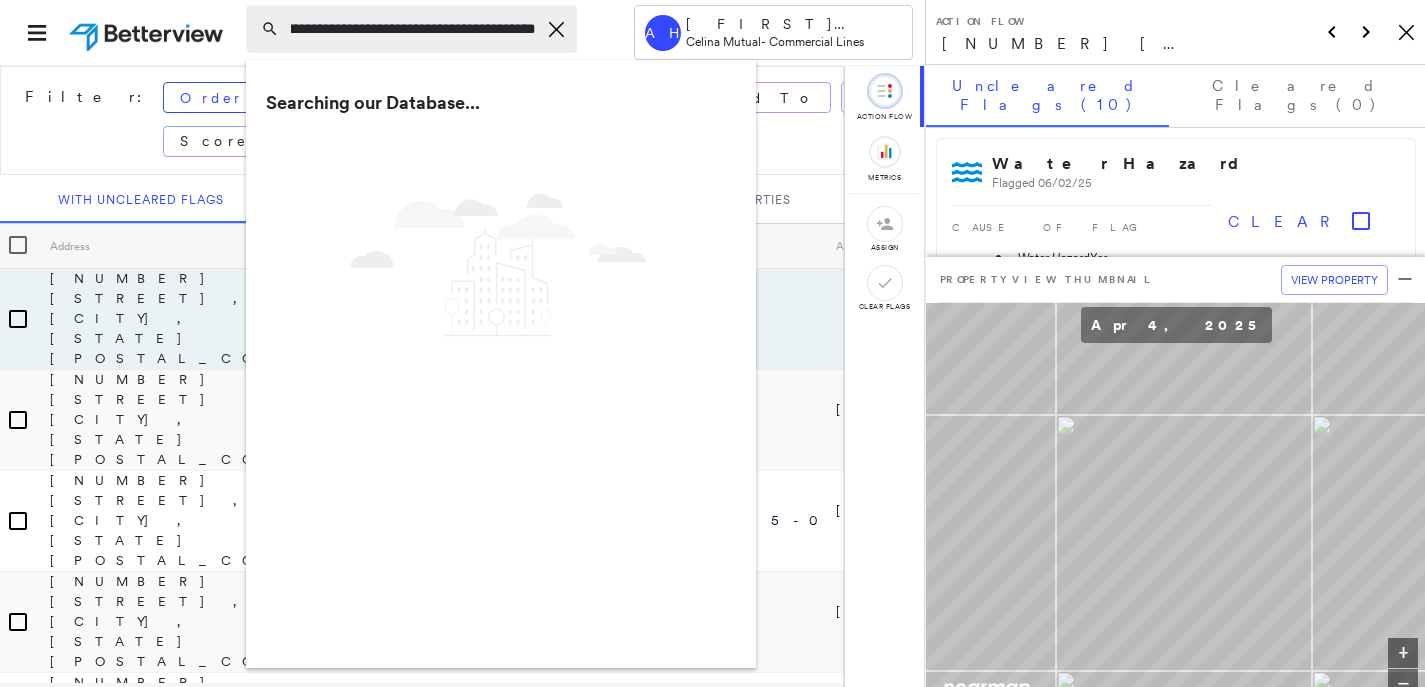 type on "**********" 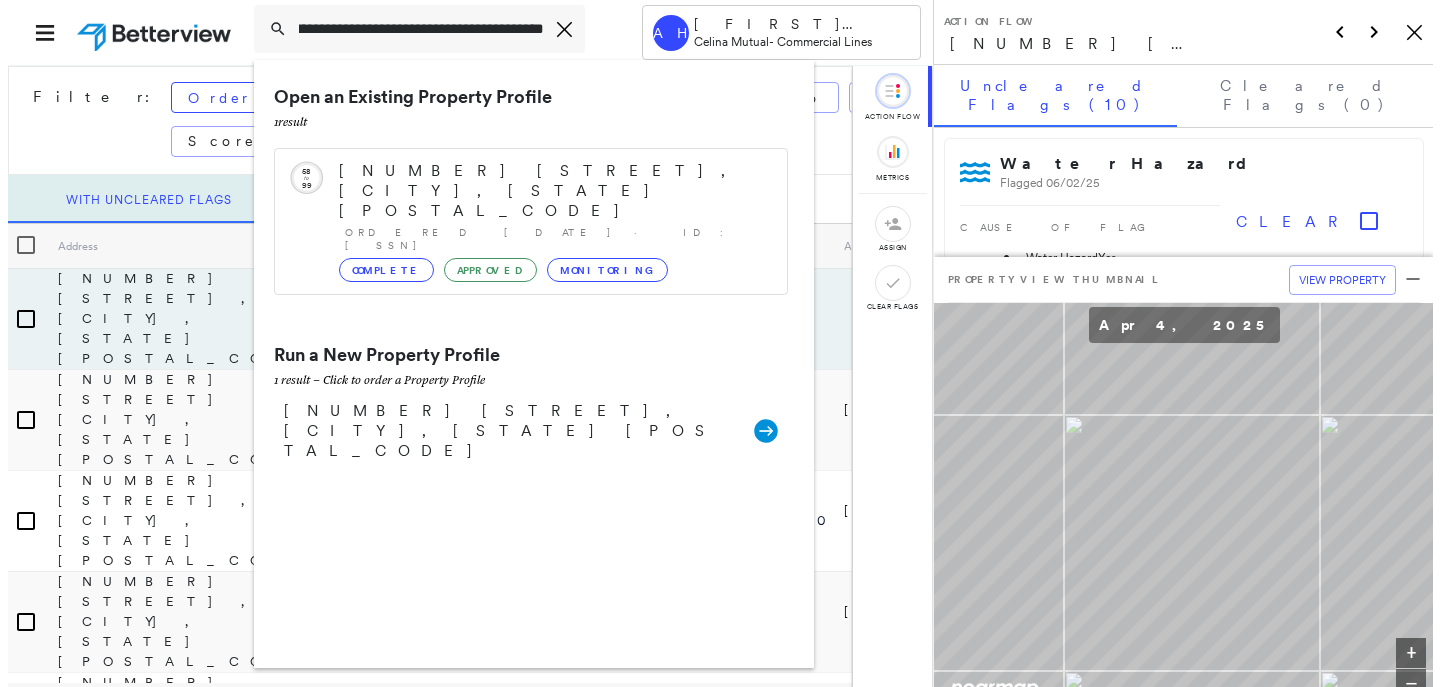 scroll, scrollTop: 0, scrollLeft: 0, axis: both 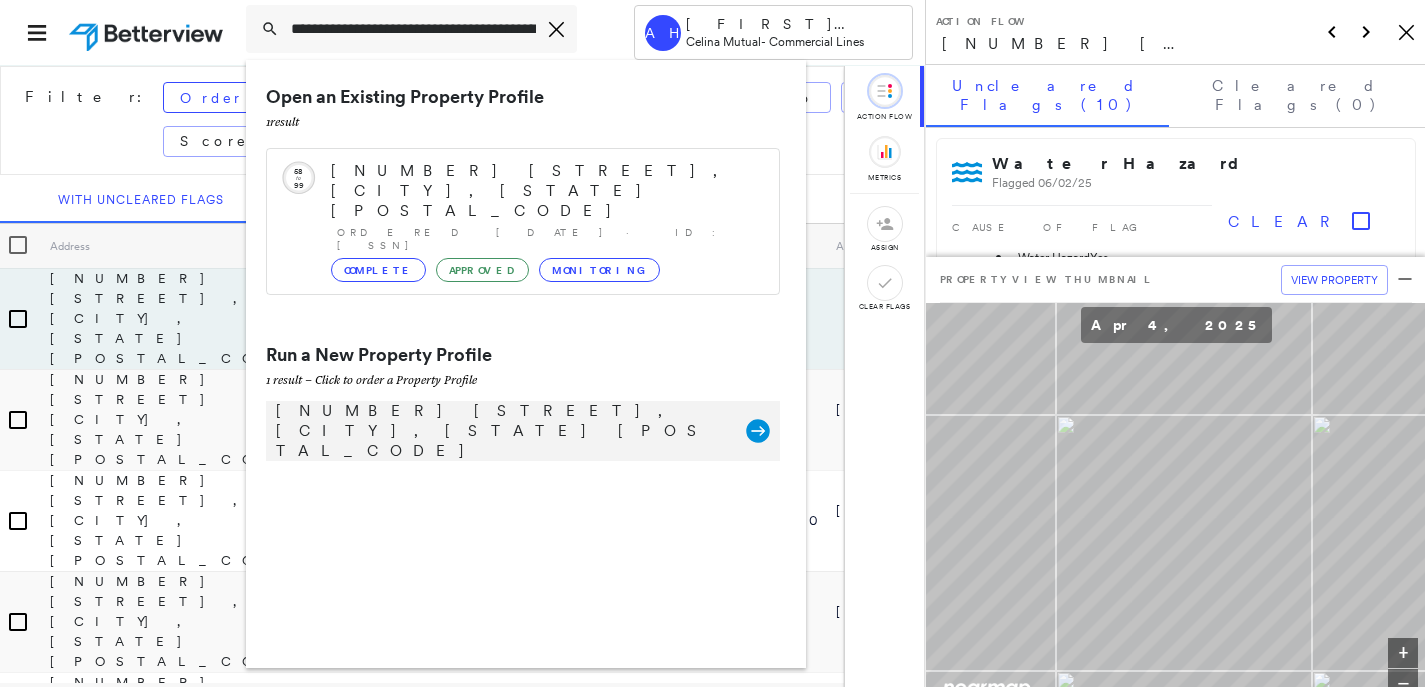 click on "[NUMBER] [STREET], [CITY], [STATE] [POSTAL_CODE]" at bounding box center (501, 431) 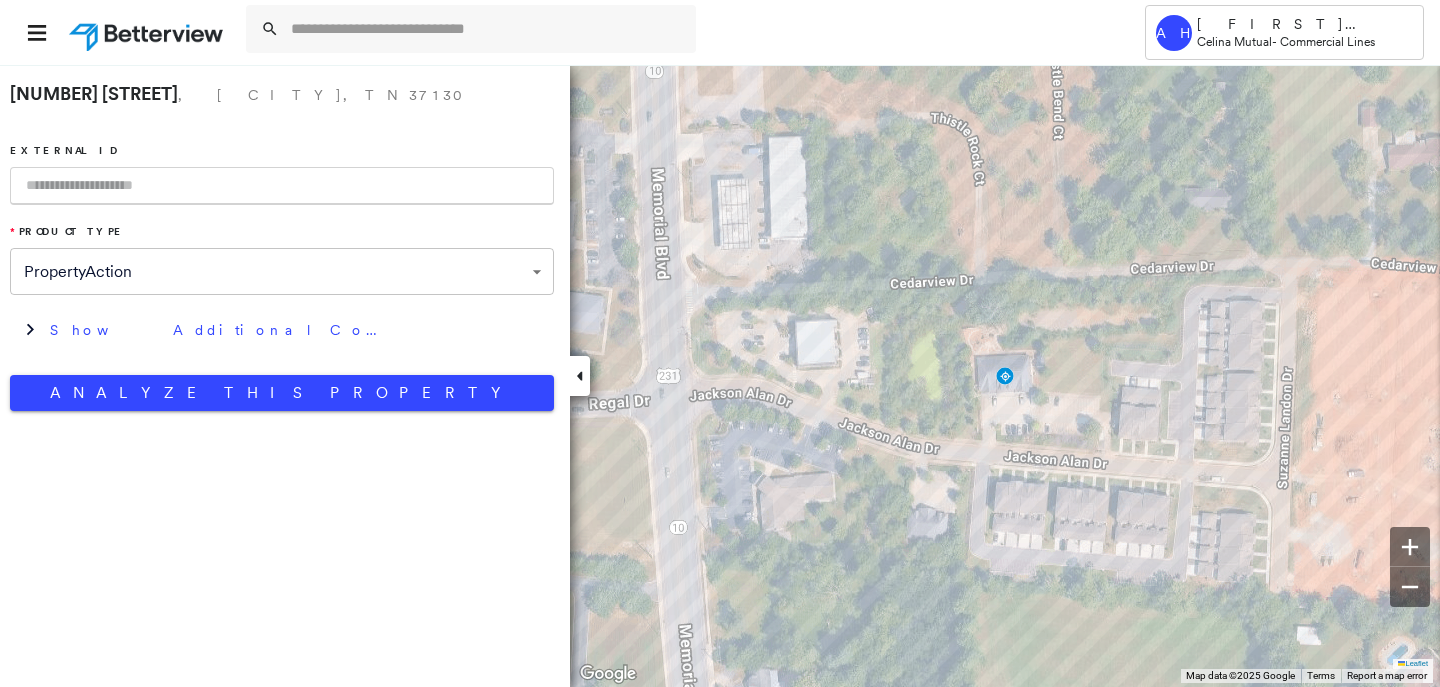 click at bounding box center (282, 186) 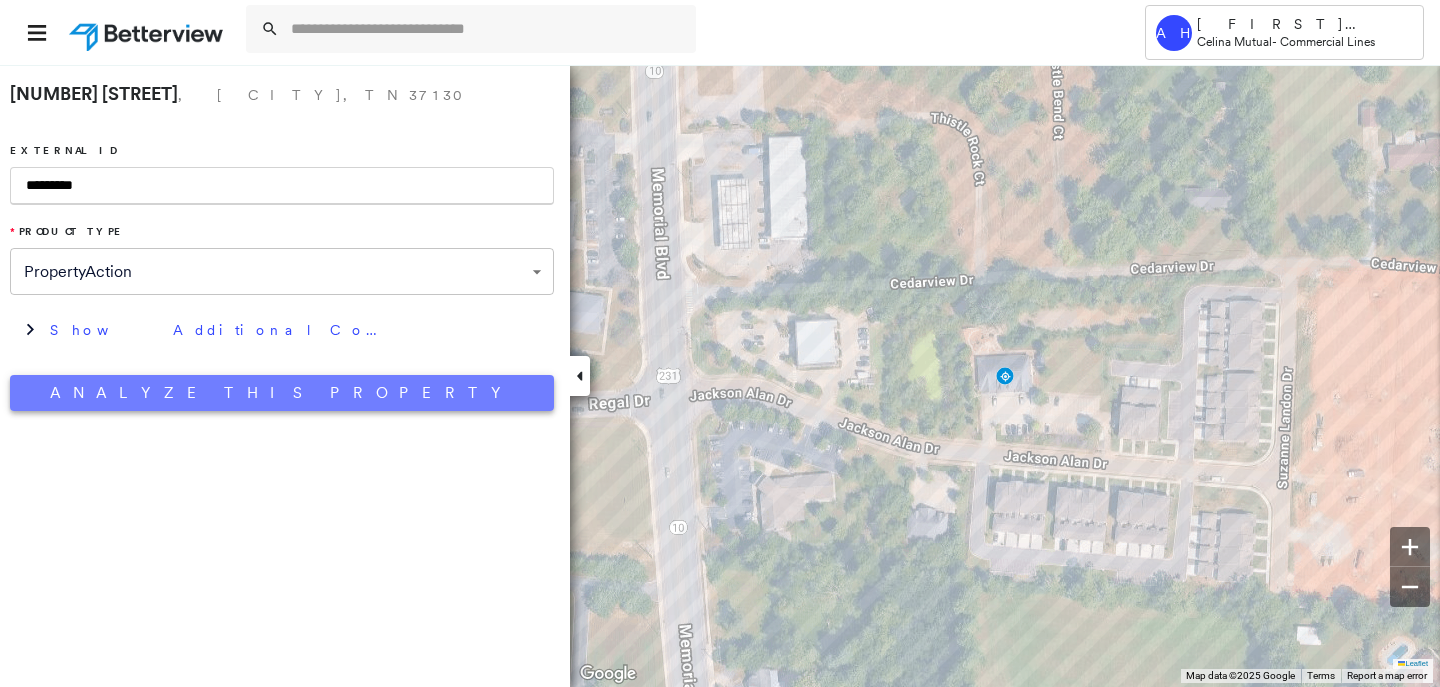 type on "*********" 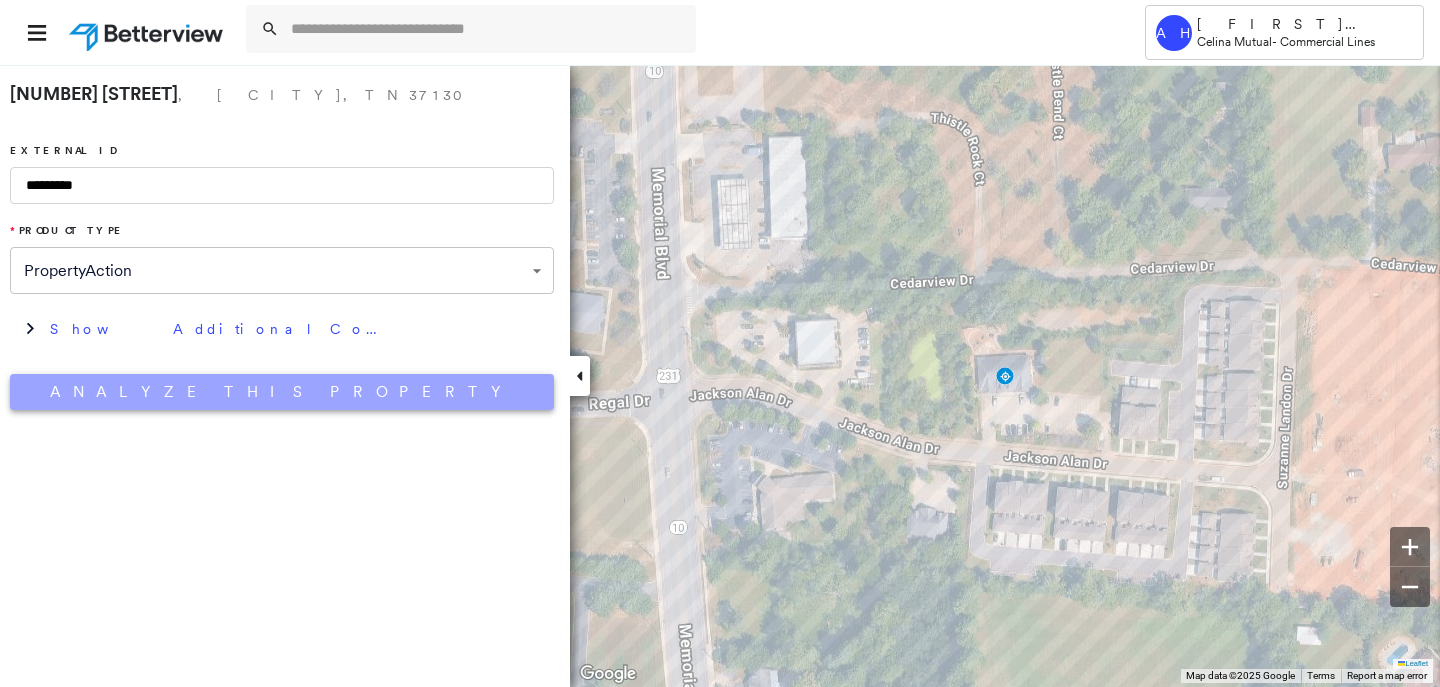 click on "Analyze This Property" at bounding box center (282, 392) 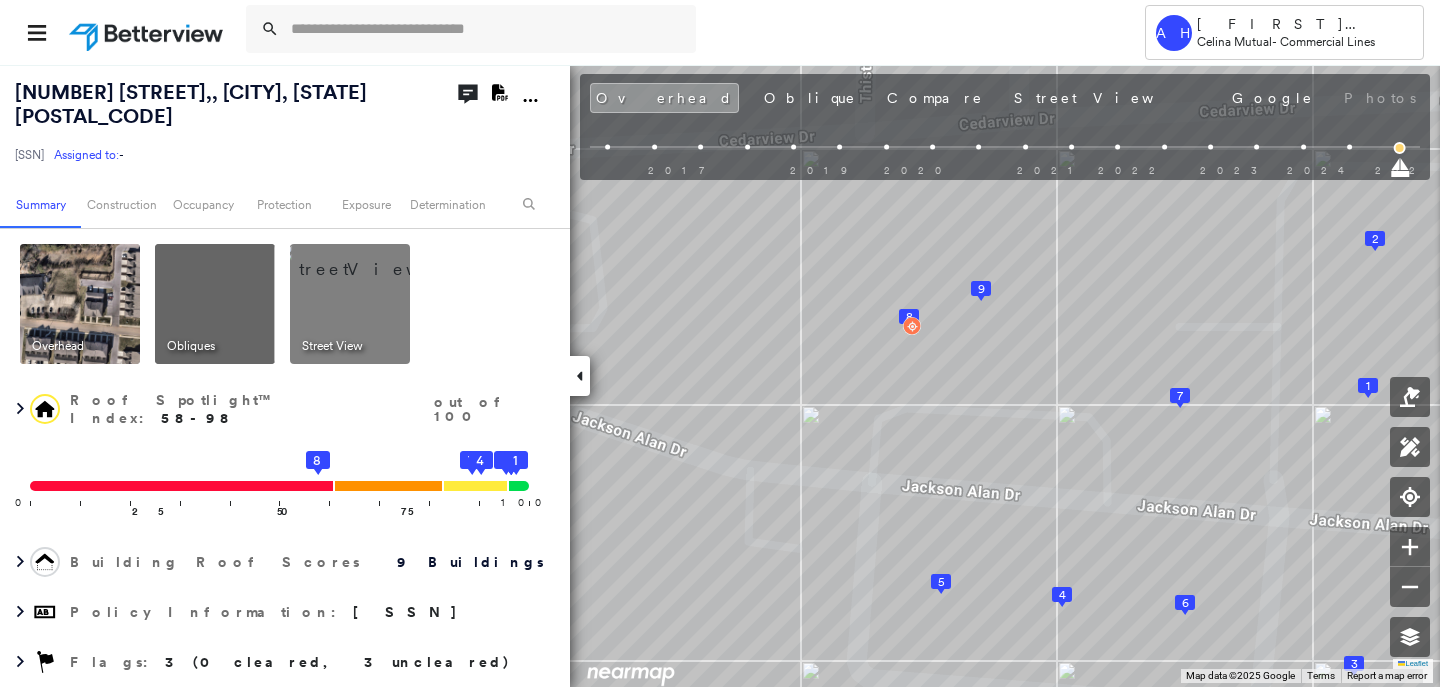 click at bounding box center (667, 32) 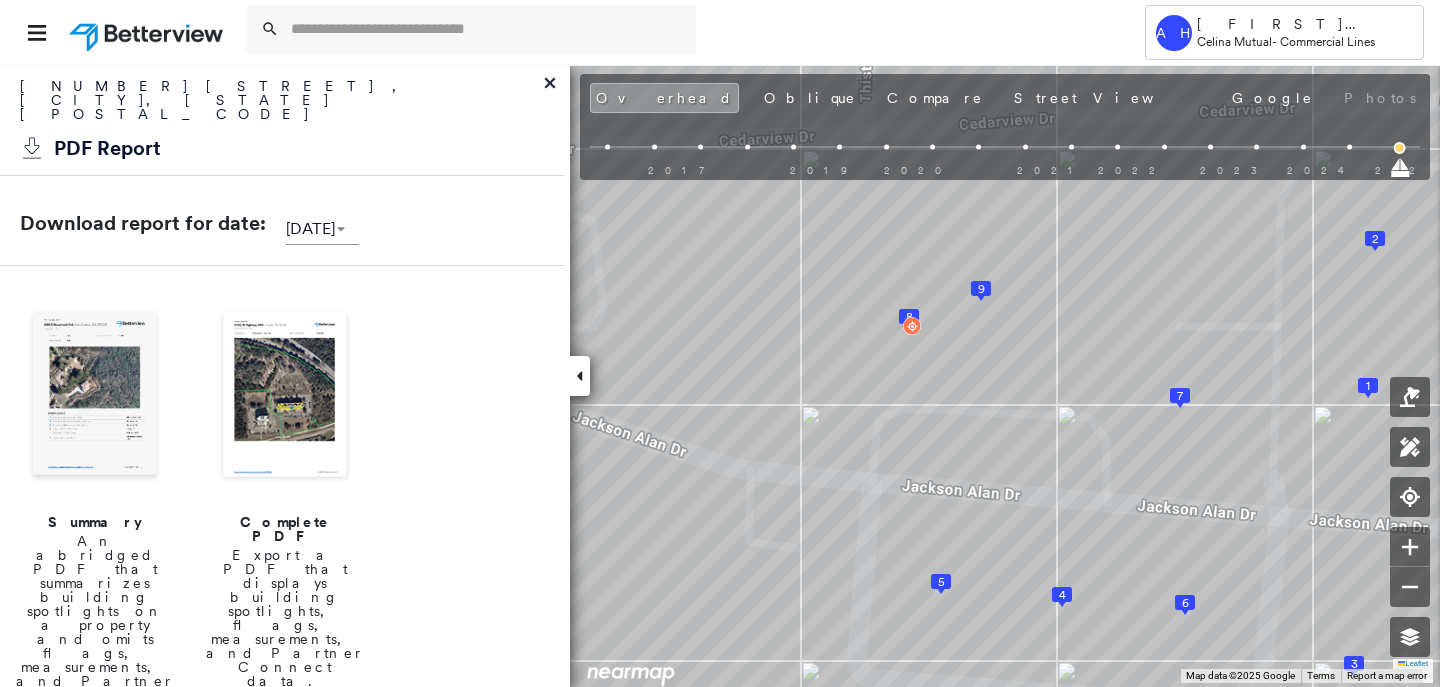 click at bounding box center (95, 396) 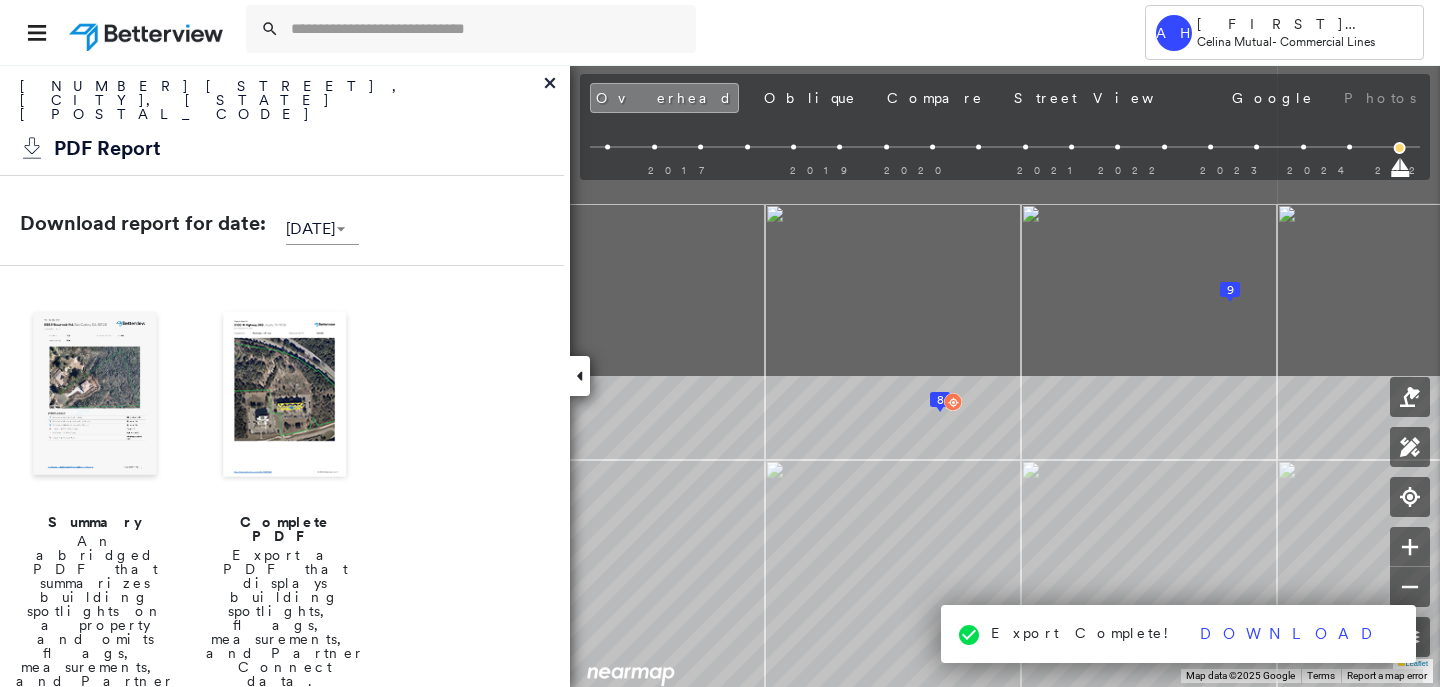 click on "Tower AH [LAST] [LAST] Celina Mutual - Commercial Lines [NUMBER] [STREET] , [CITY], [STATE] [POSTAL_CODE] [SSN] Assigned to: - Assigned to: - [SSN] Assigned to: - Open Comments Download PDF Report Summary Construction Occupancy Protection Exposure Determination Overhead Obliques Street View Roof Spotlight™ Index : 58-98 out of 100 0 100 25 50 75 8 9 7 6 4 5 3 2 1 Building Roof Scores 9 Buildings Policy Information : [SSN] Flags : 3 (0 cleared, 3 uncleared) Construction Roof Spotlights : Patching, Staining, Overhang, Vent Property Features : Car, Water Hazard, Playground, Cracked Pavement, Significantly Stained Pavement and 1 more Roof Size & Shape : 9 buildings Occupancy Place Detail Google - Places National Registry of Historic Places Smarty Streets - Surrounding Properties Protection US Fire Administration: Nearest Fire Stations Exposure Additional Perils FEMA Risk Index Determination Flags : 3 (0 cleared, 3 uncleared) Uncleared Flags (3) Cleared Flags (0) Water Hazard Clear" at bounding box center [720, 343] 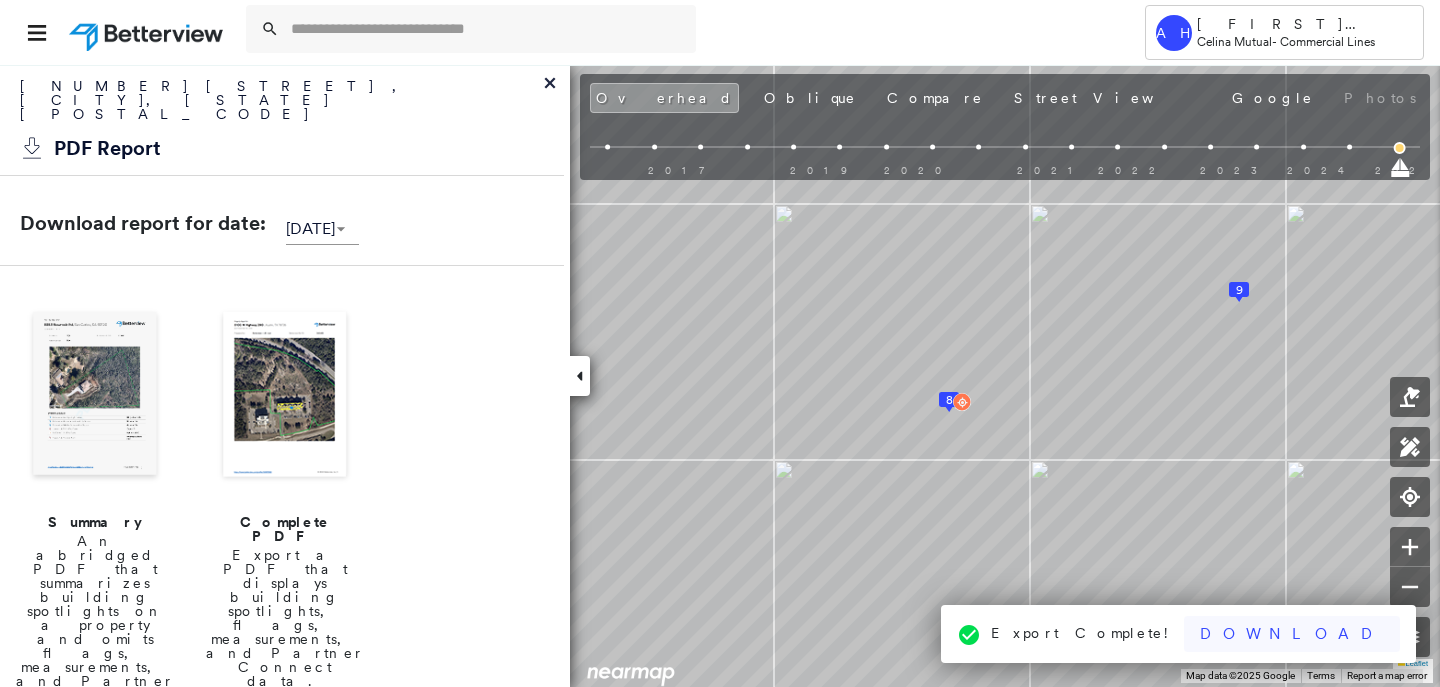 click on "Download" at bounding box center (1292, 634) 